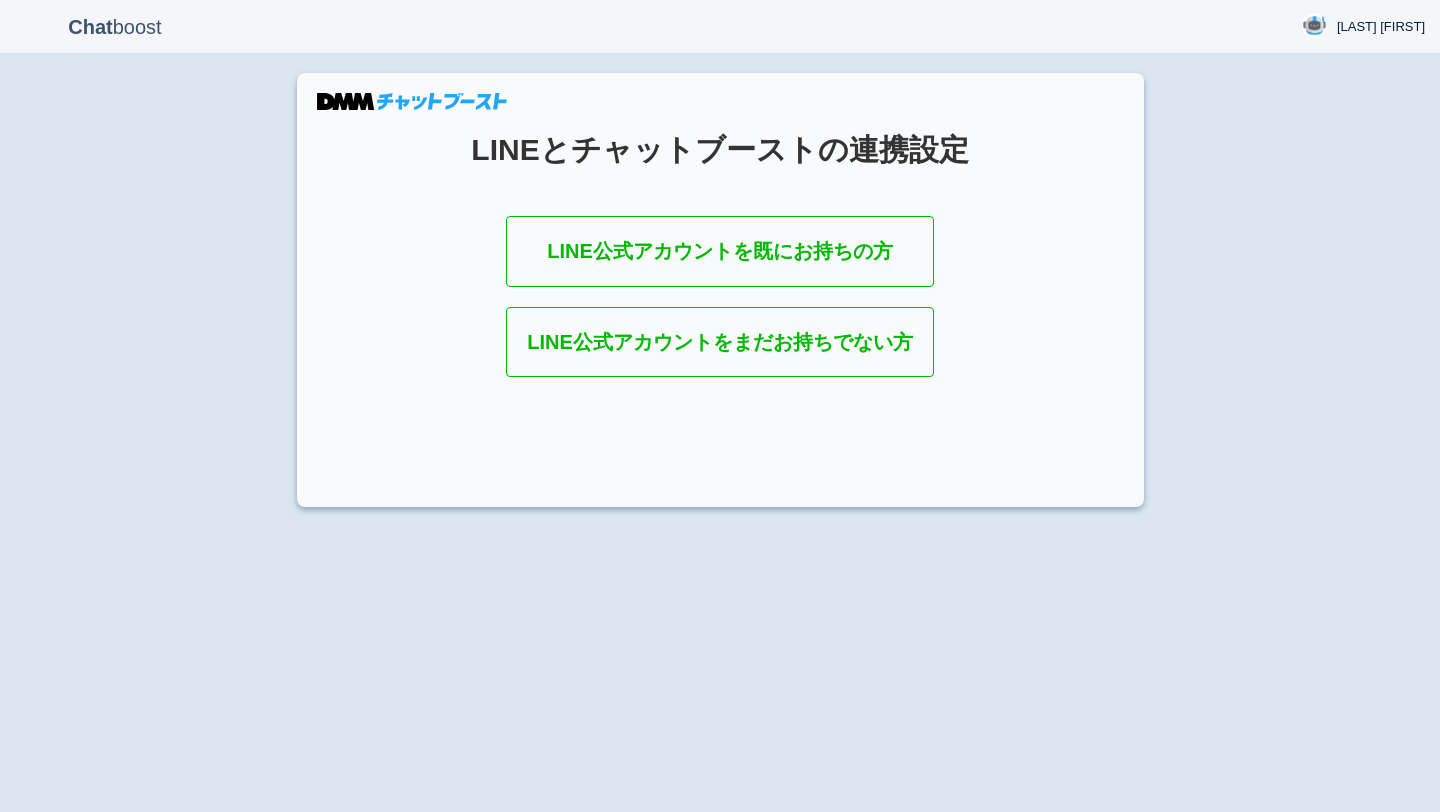 scroll, scrollTop: 0, scrollLeft: 0, axis: both 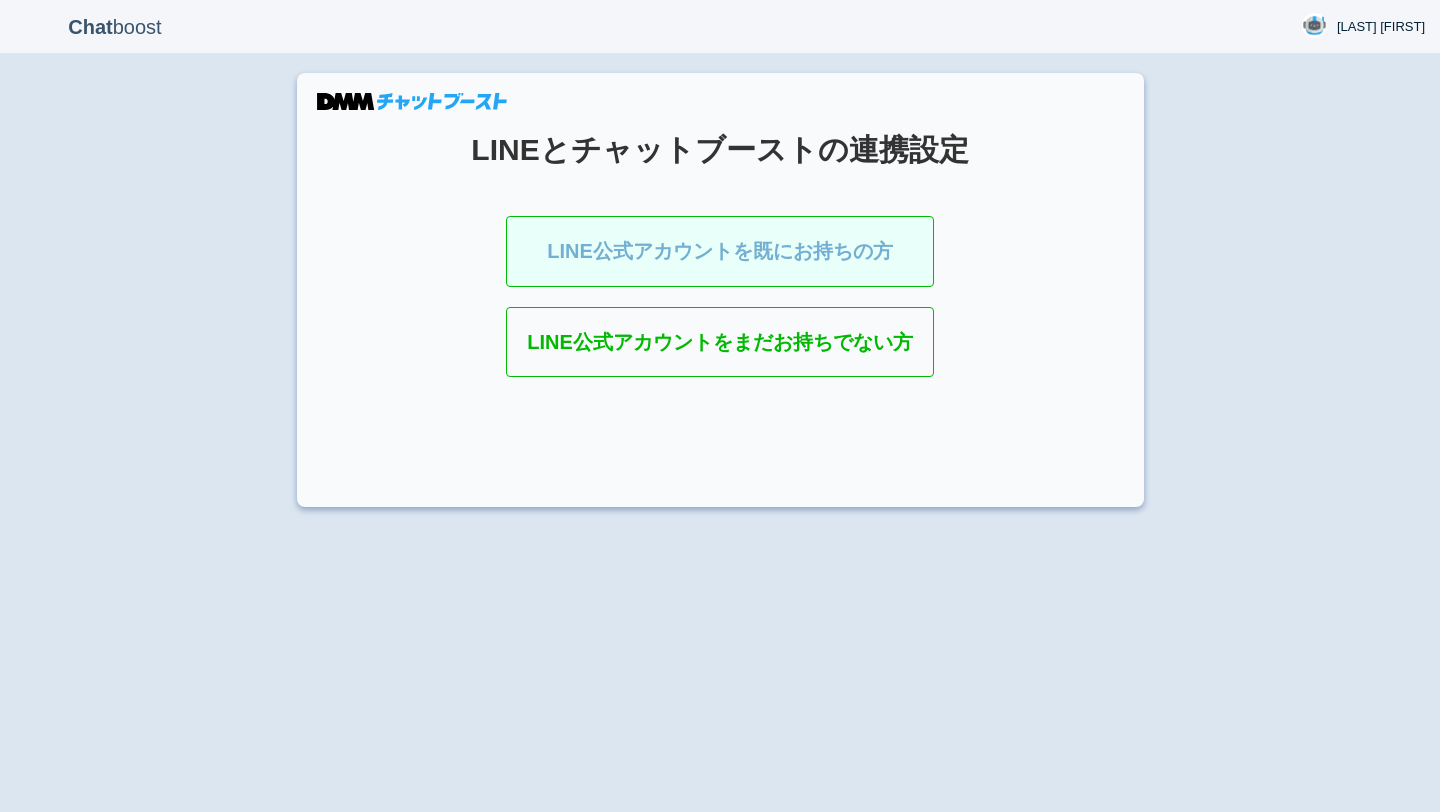 click on "LINE公式アカウントを既にお持ちの方" at bounding box center [720, 251] 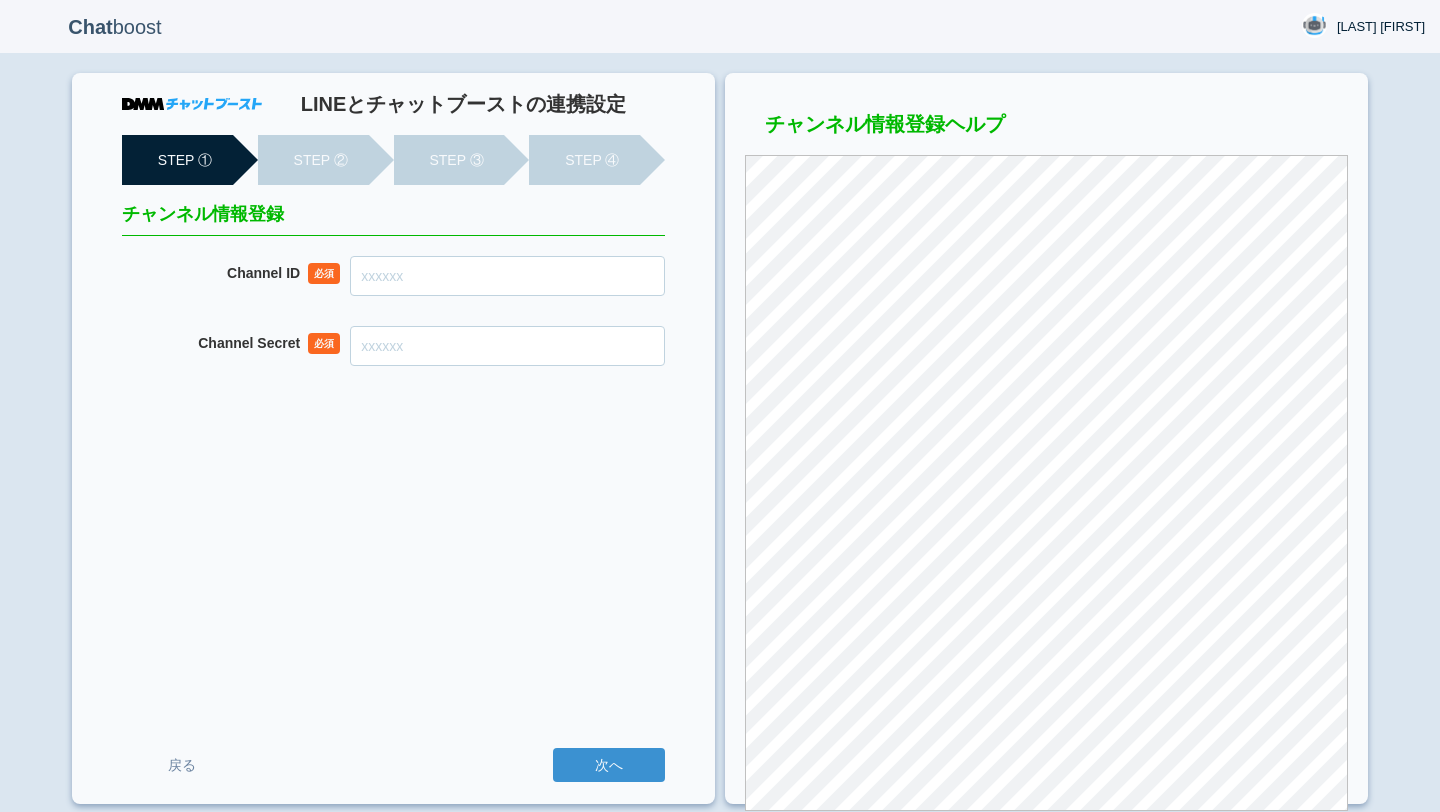 scroll, scrollTop: 0, scrollLeft: 0, axis: both 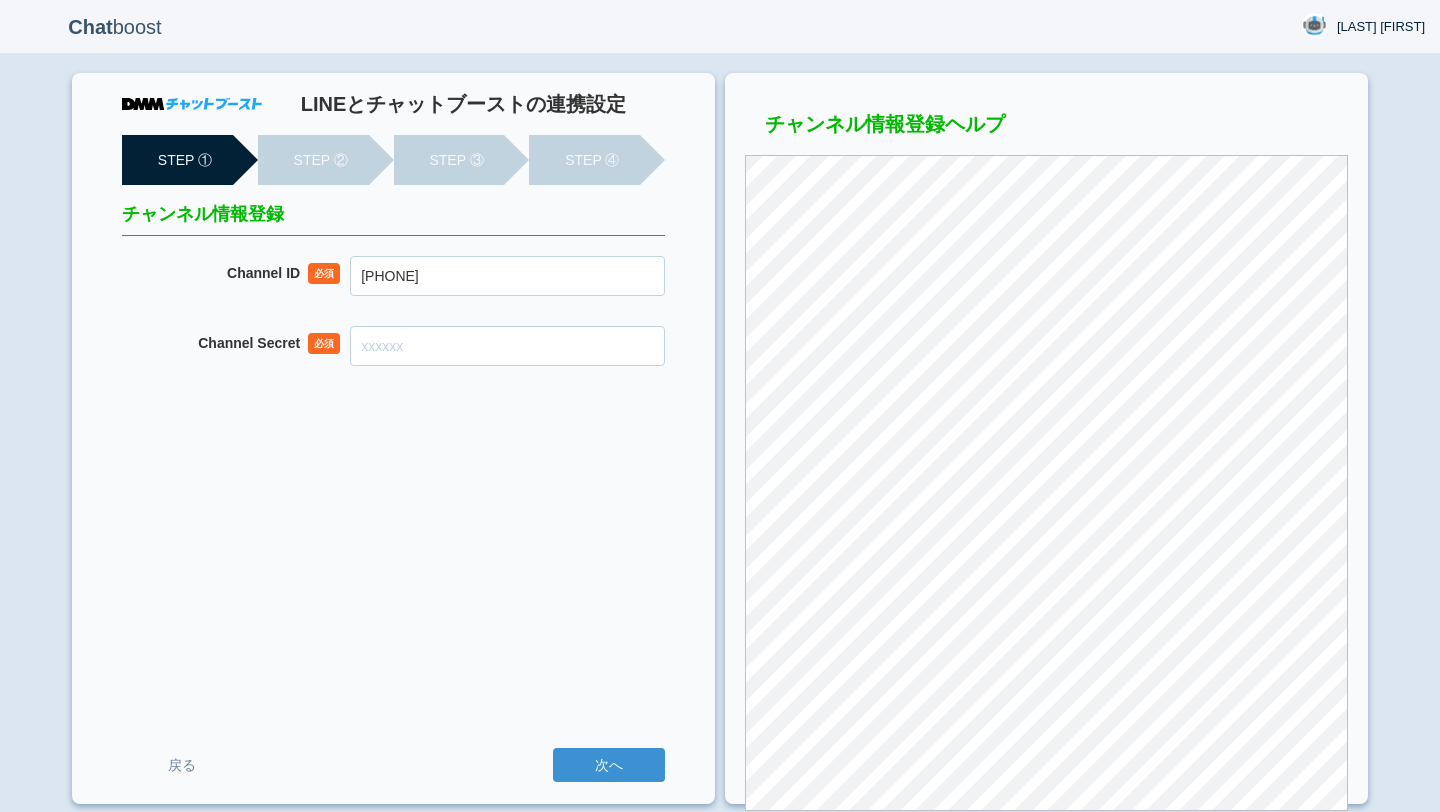 type on "[PHONE]" 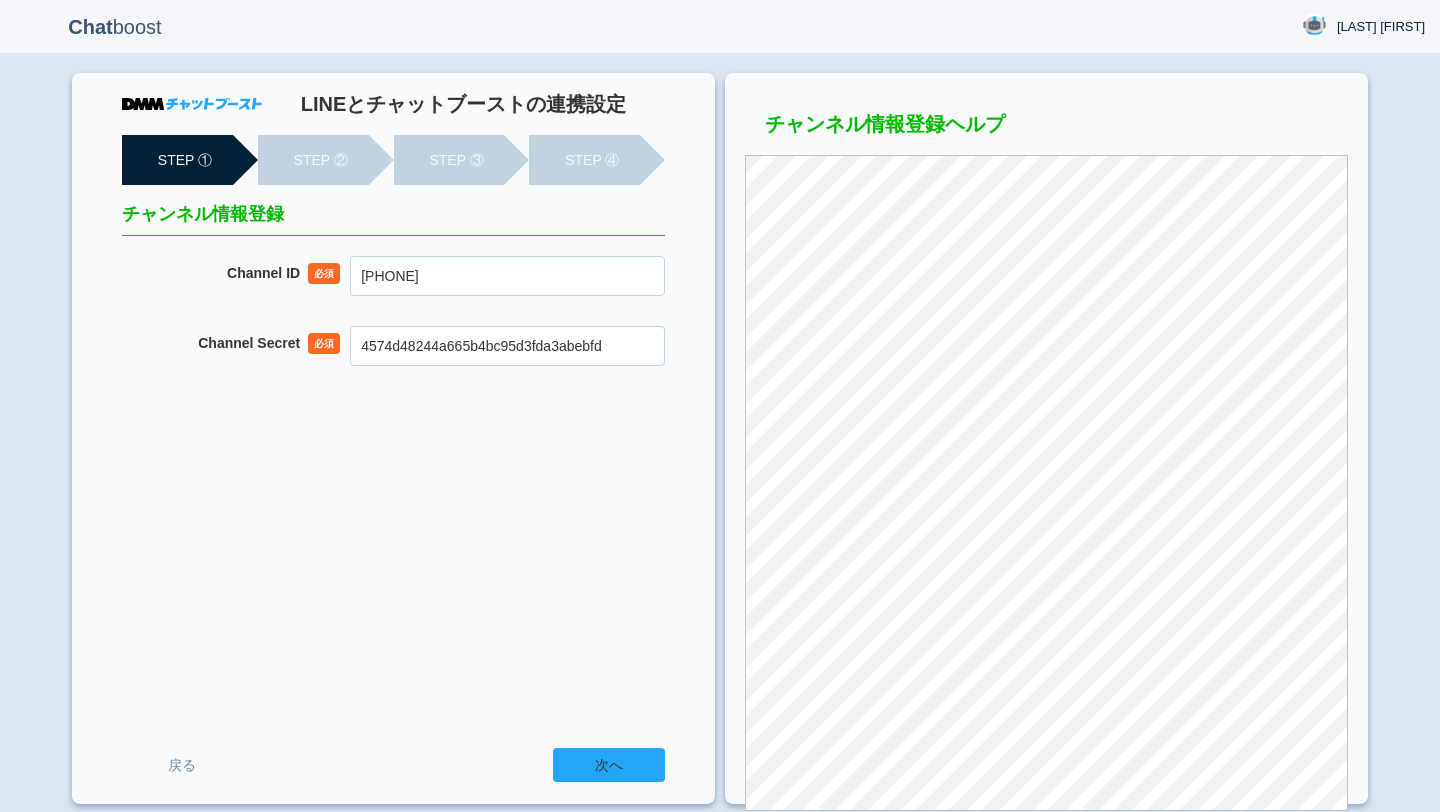 type on "4574d48244a665b4bc95d3fda3abebfd" 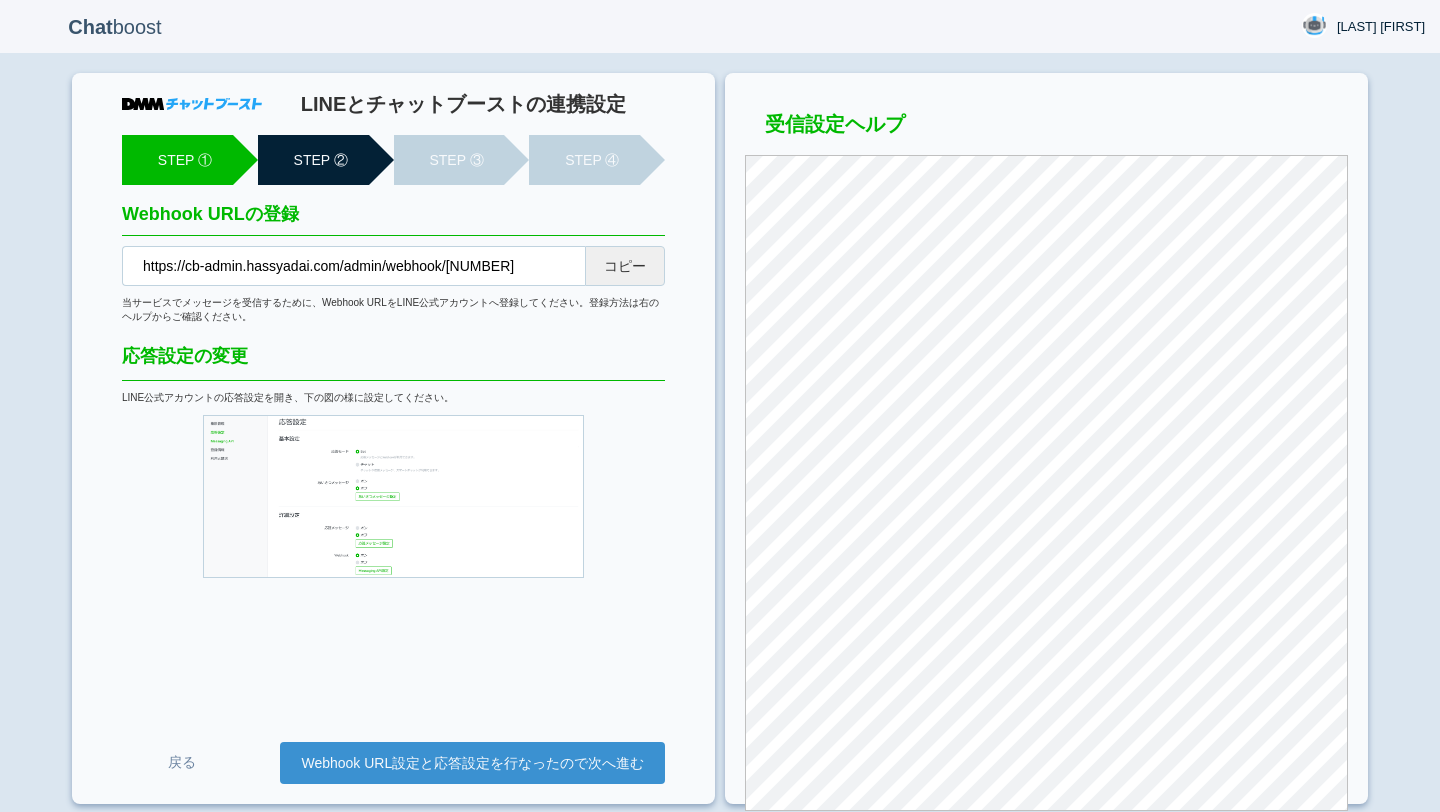 scroll, scrollTop: 0, scrollLeft: 0, axis: both 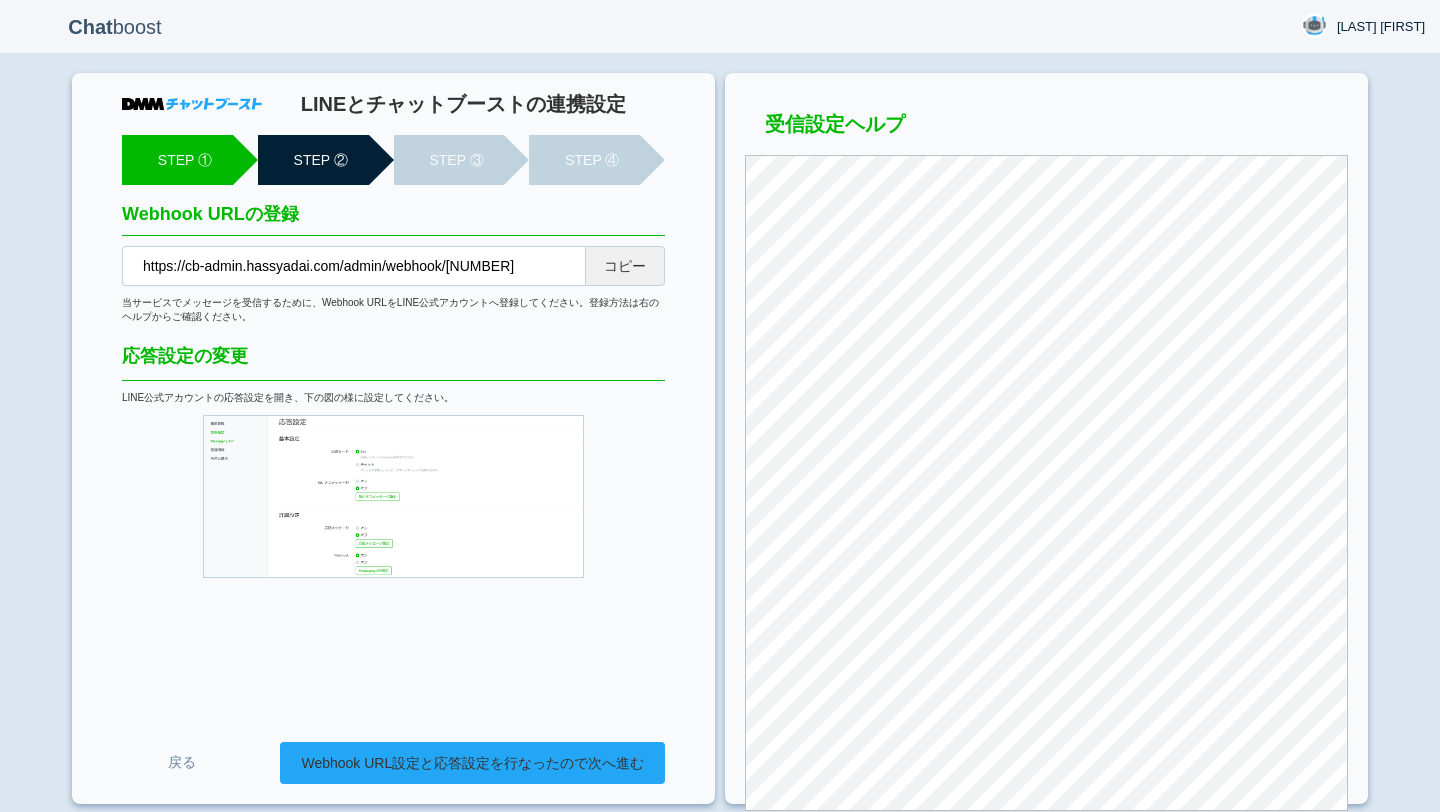 click on "Webhook URL設定と応答設定を行なったので次へ進む" at bounding box center (472, 763) 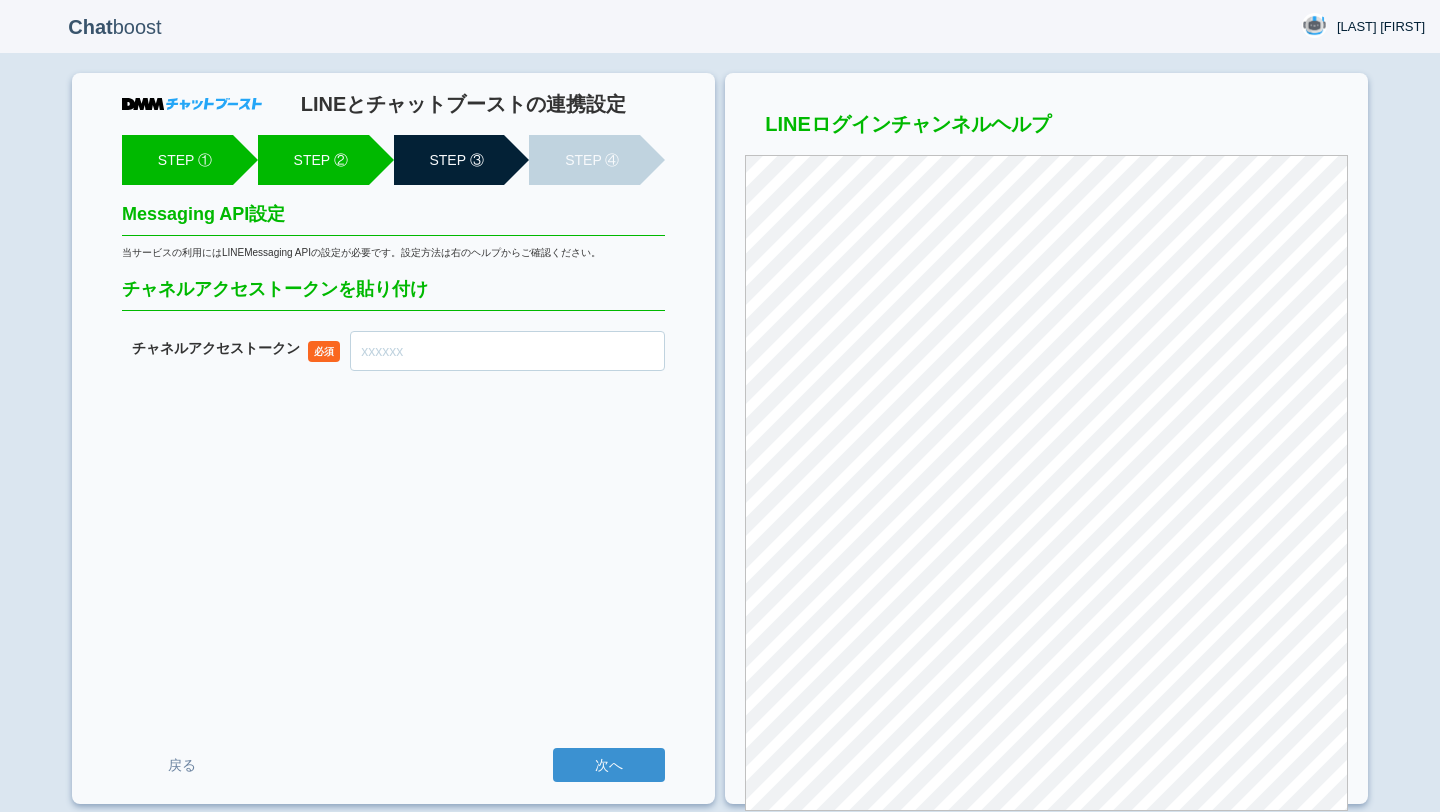 scroll, scrollTop: 0, scrollLeft: 0, axis: both 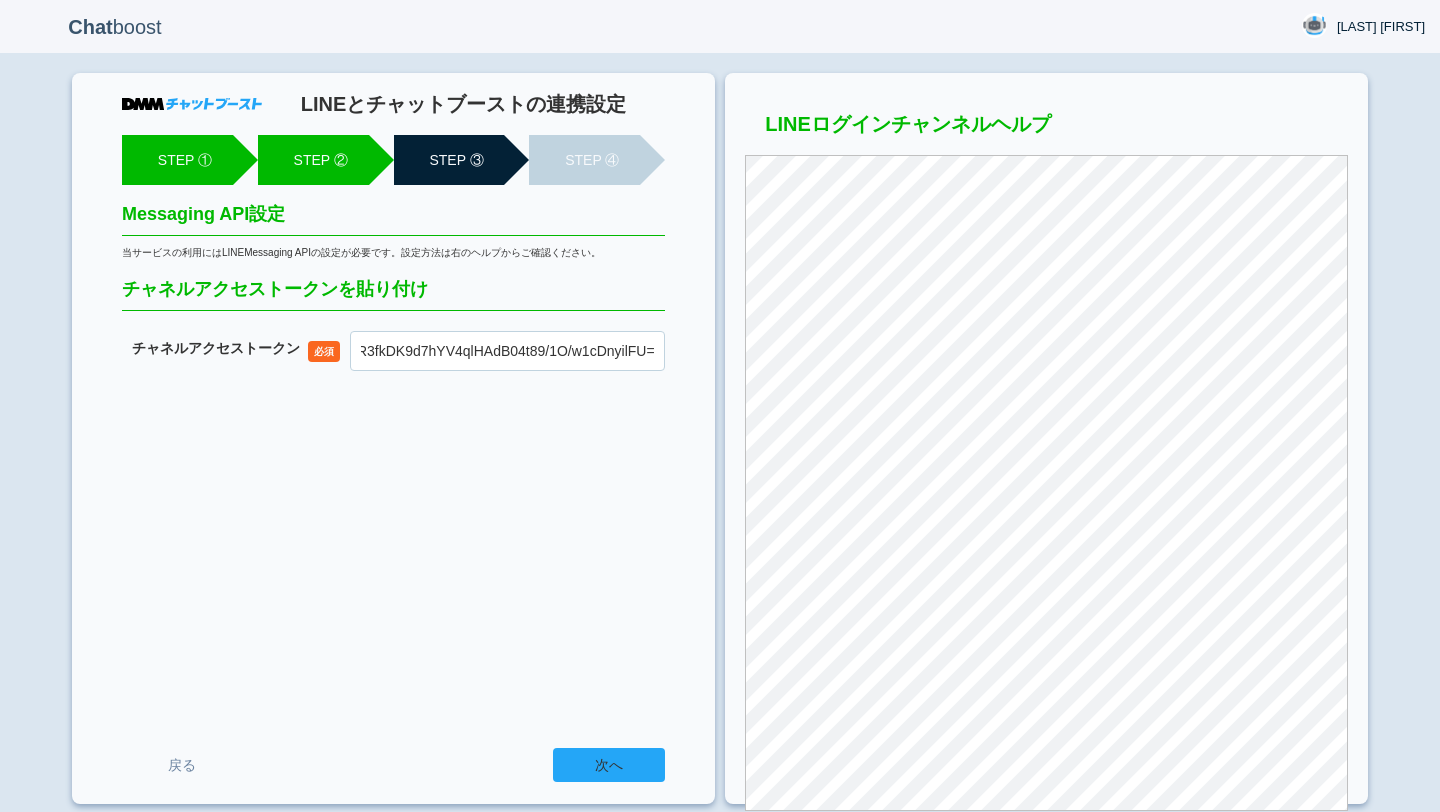 type on "2Nh28CaQbyBeV1Nc0vERm2xm5pZTie78txXIqFfaM8SD9J1/f7AHVFbke+jX5afKdSU9Gb4zt9NidUPdfTgQfTjO02OxbPeRBK/5WfT+1mVpGM5CVUVm73pXPLJ83mHYxJVwCR3fkDK9d7hYV4qlHAdB04t89/1O/w1cDnyilFU=" 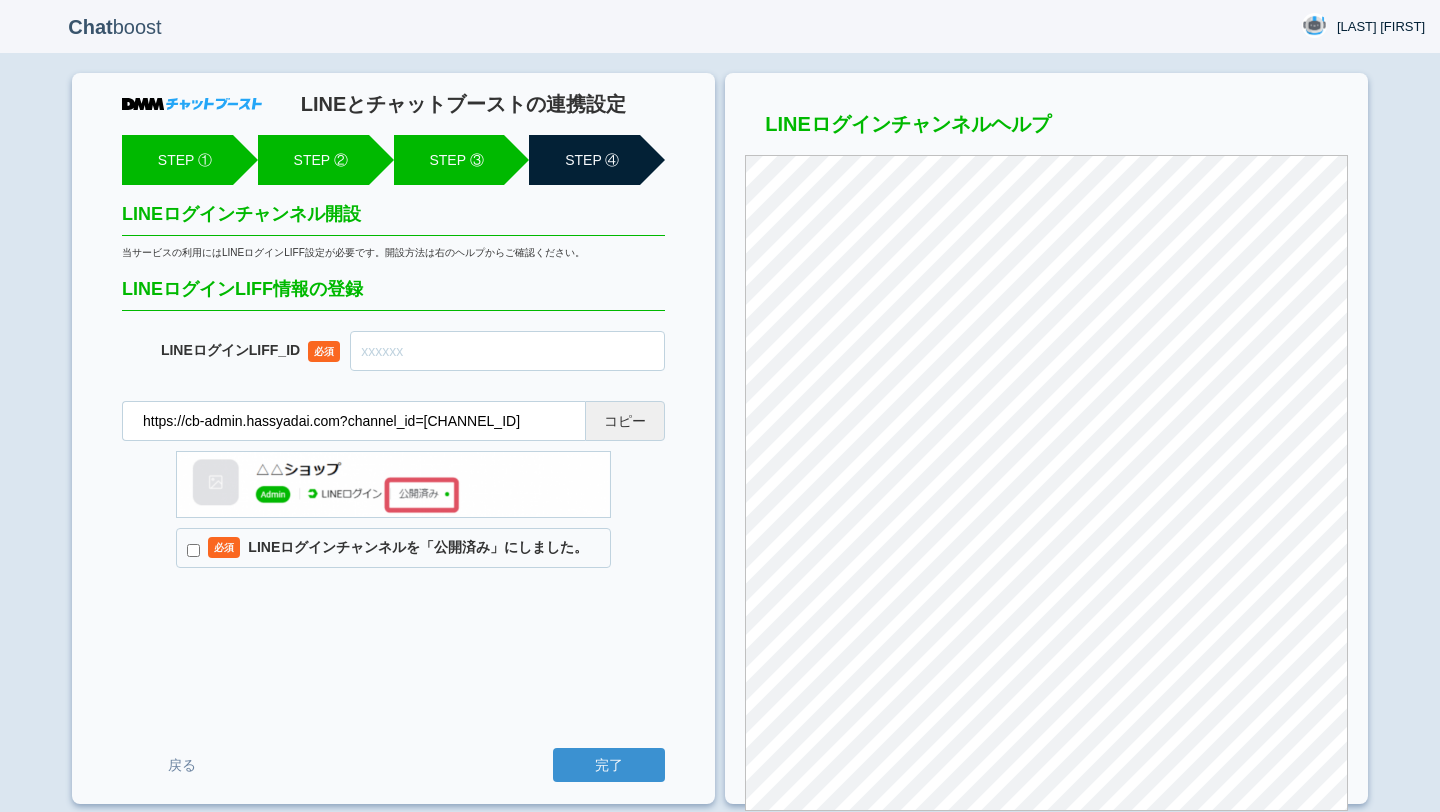 scroll, scrollTop: 0, scrollLeft: 0, axis: both 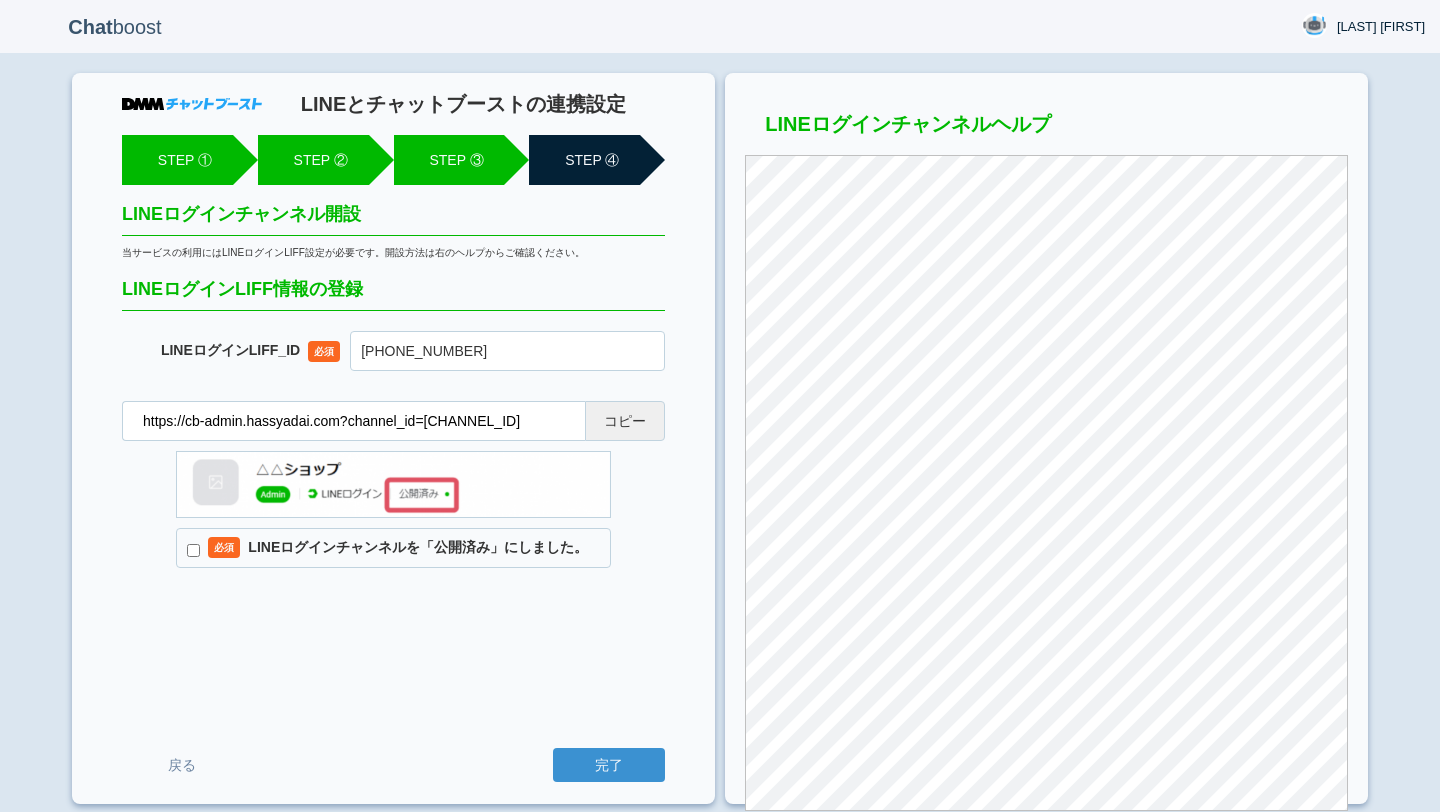 type on "[PHONE_NUMBER]" 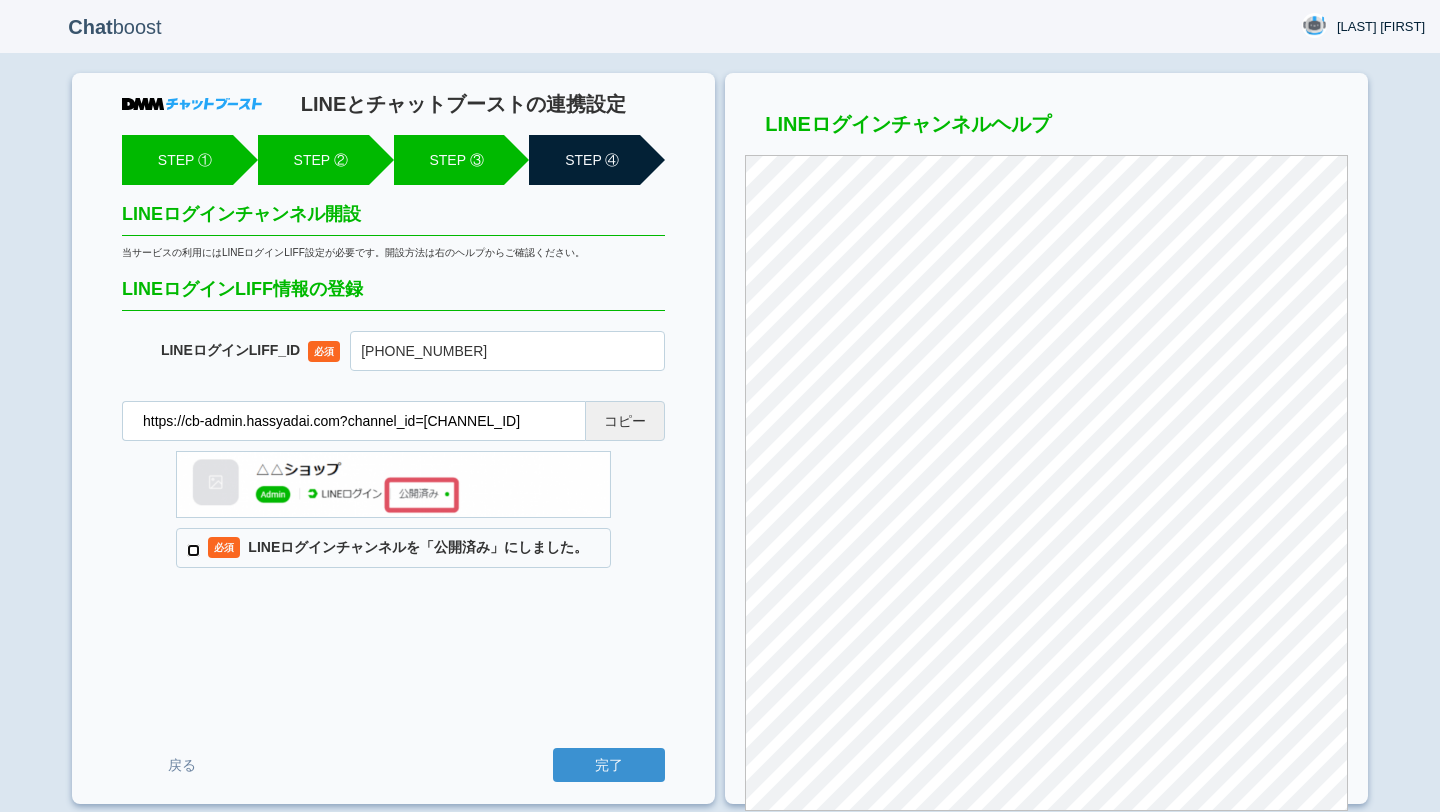 click on "必須 LINEログインチャンネルを「公開済み」にしました。" at bounding box center [193, 550] 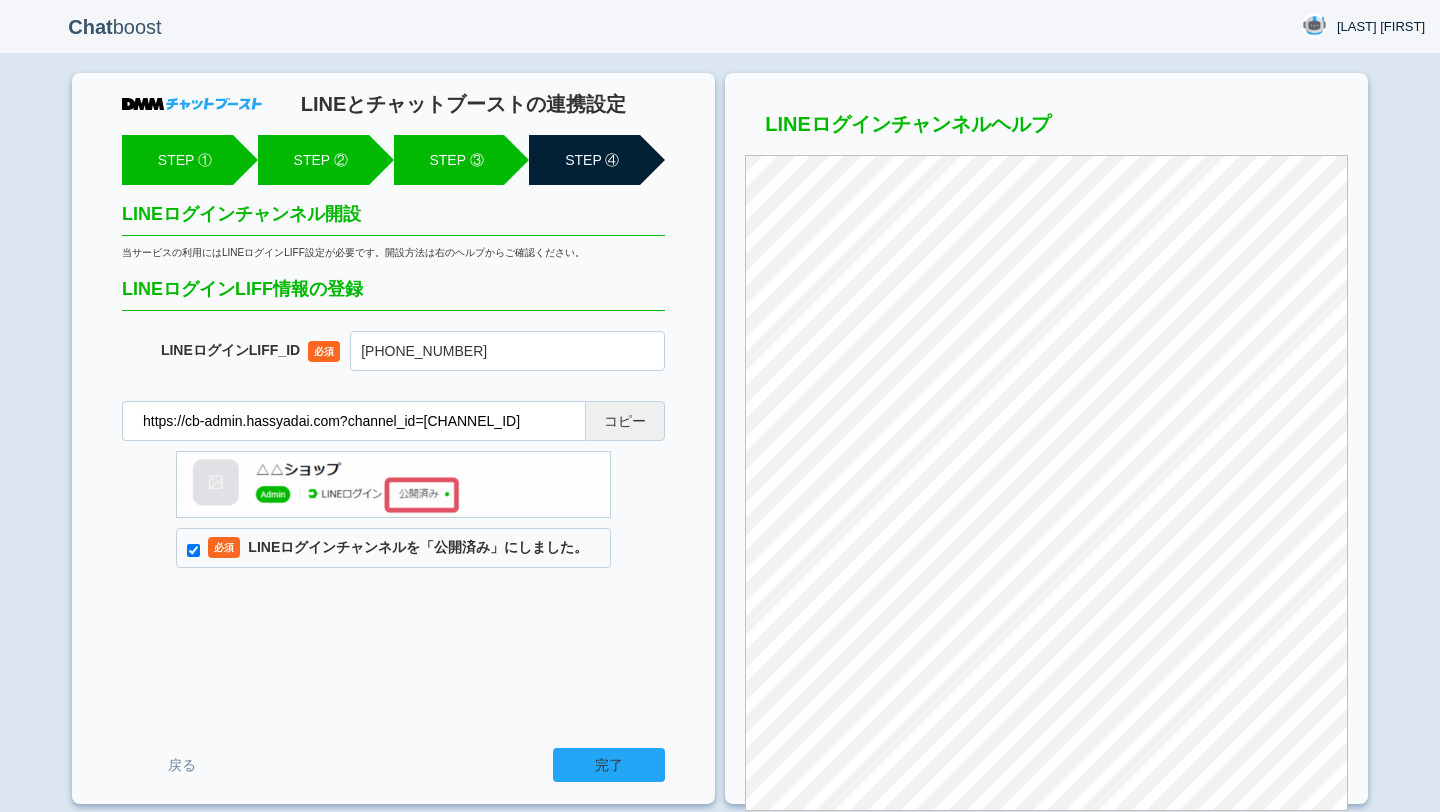click on "完了" at bounding box center (609, 765) 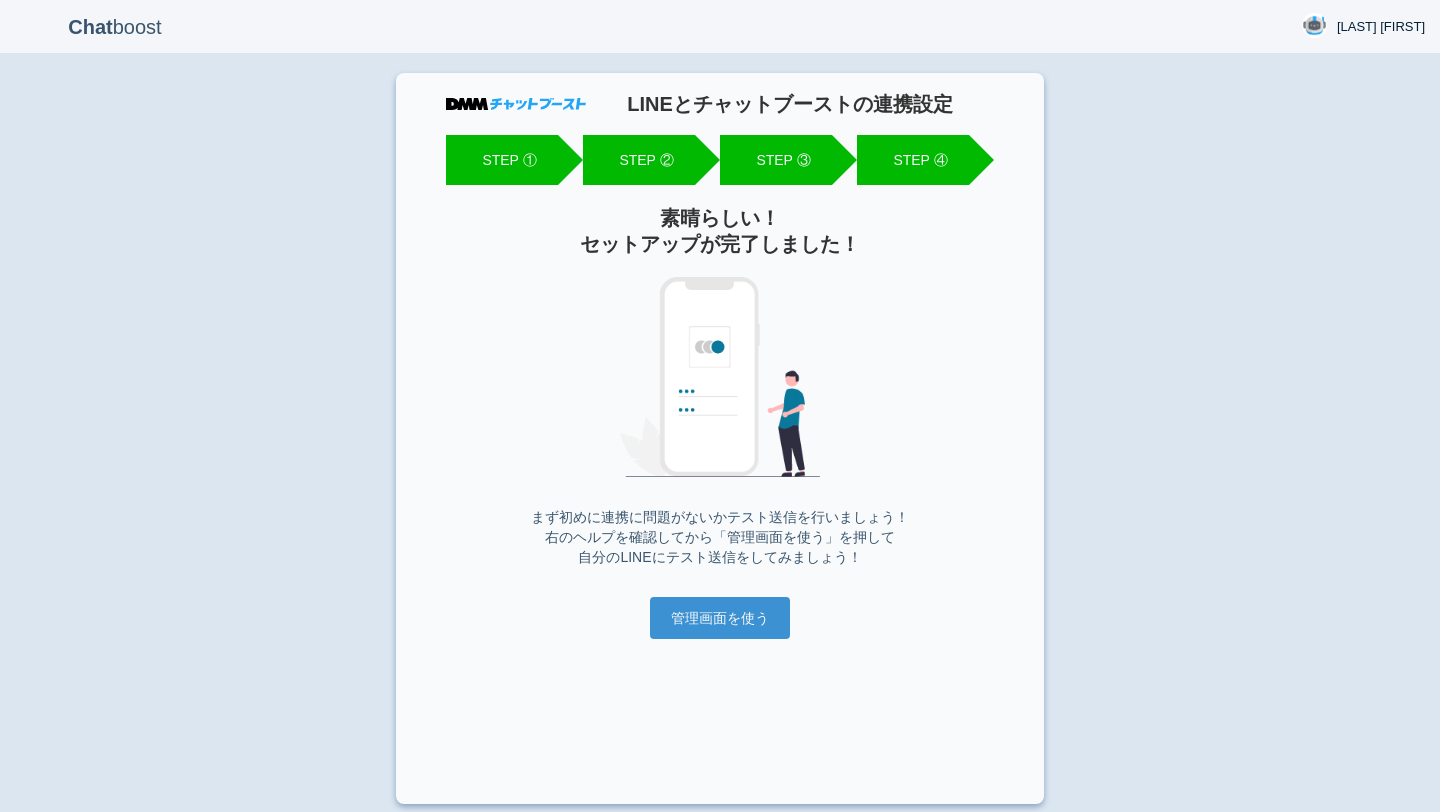 scroll, scrollTop: 0, scrollLeft: 0, axis: both 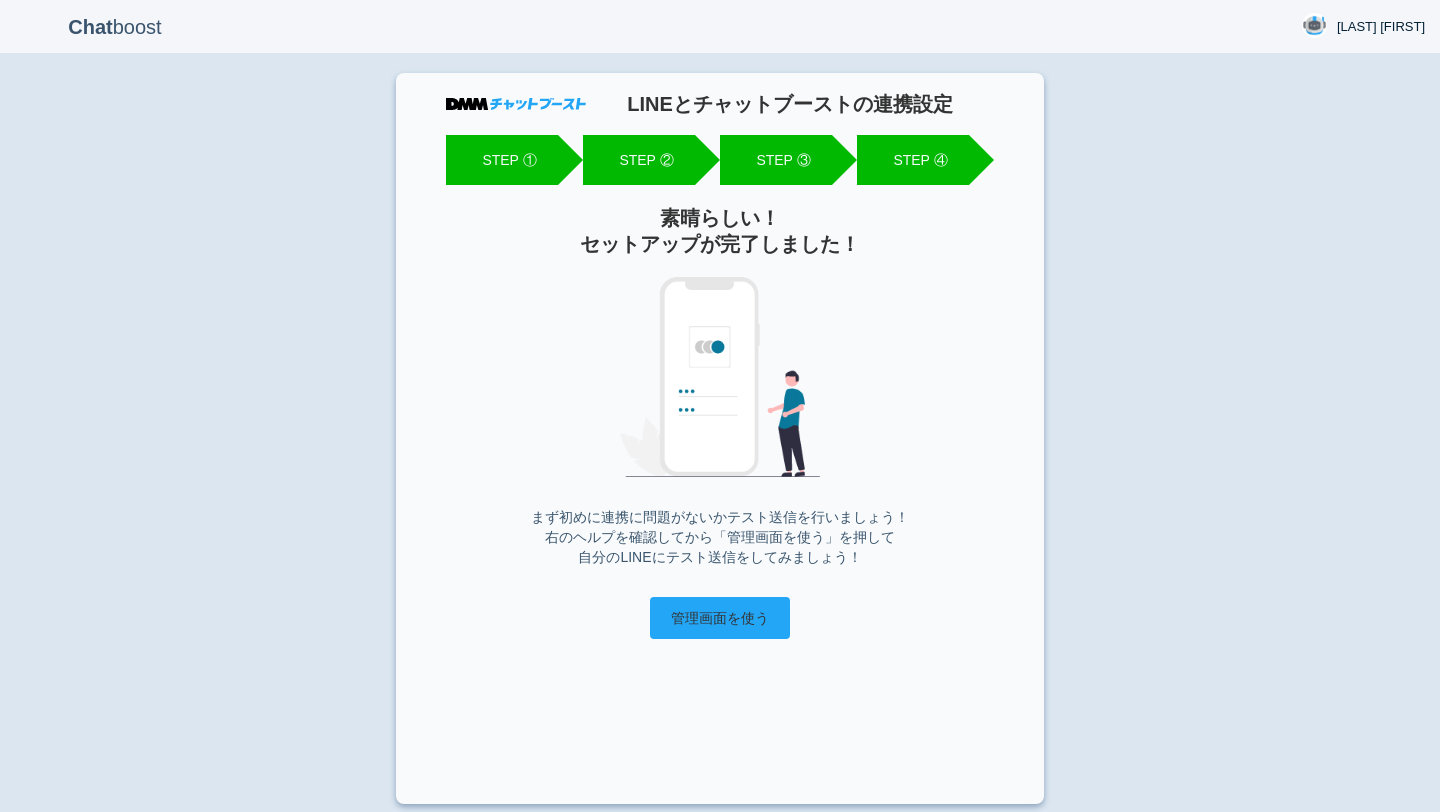 click on "管理画面を使う" at bounding box center (720, 618) 